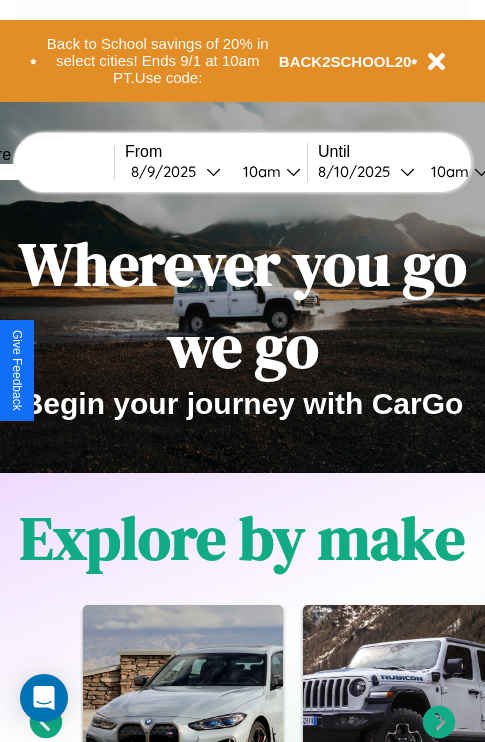 scroll, scrollTop: 308, scrollLeft: 0, axis: vertical 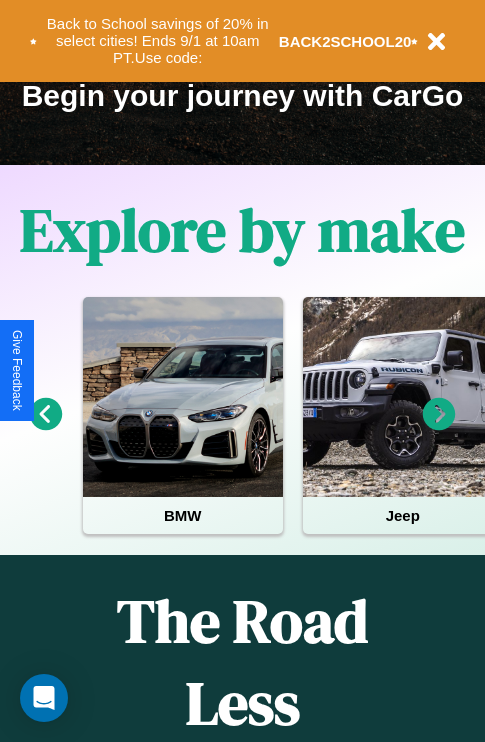 click 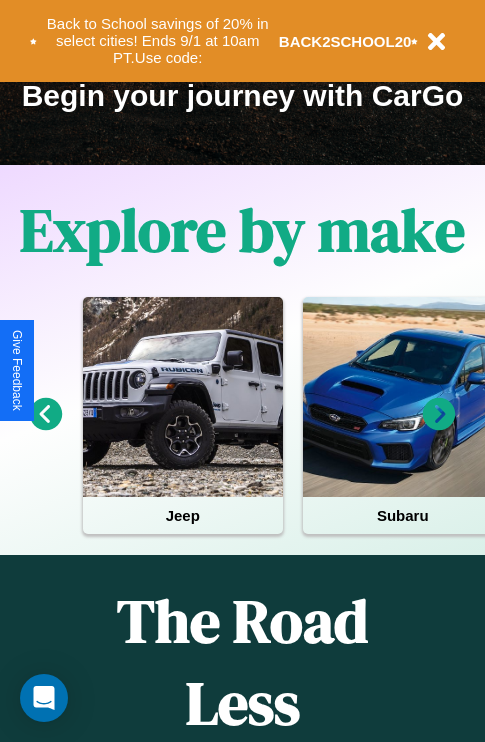 click 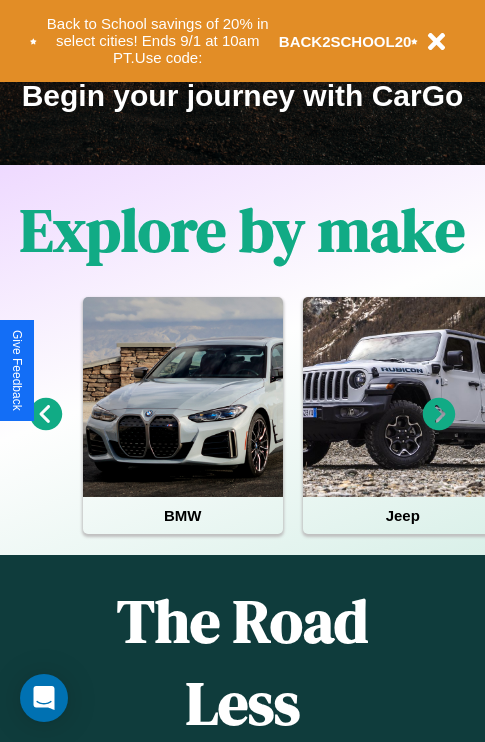 click 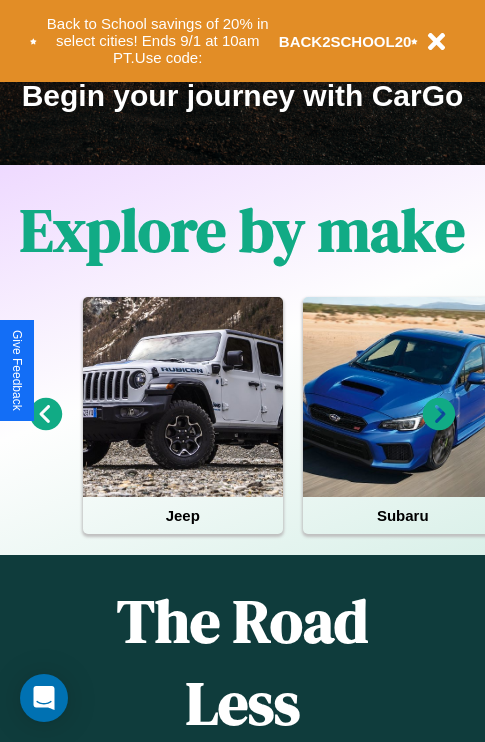click 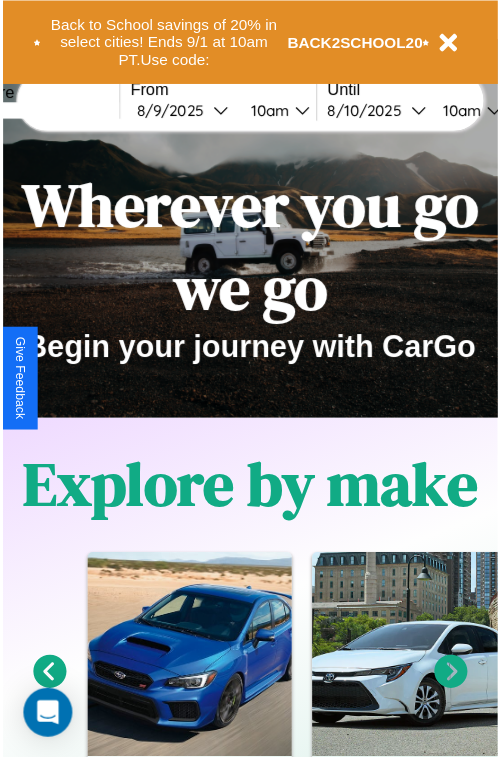 scroll, scrollTop: 0, scrollLeft: 0, axis: both 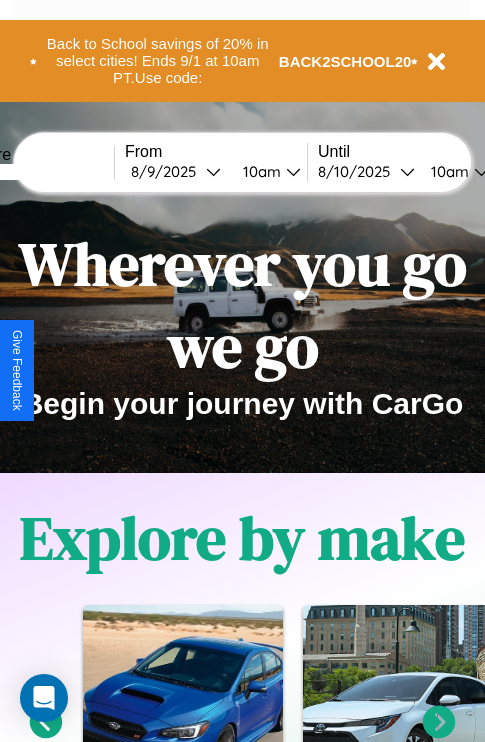 click at bounding box center (39, 172) 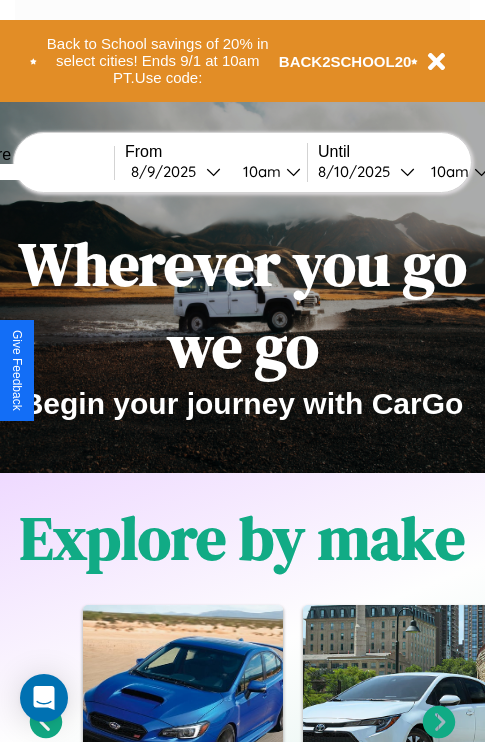 type on "******" 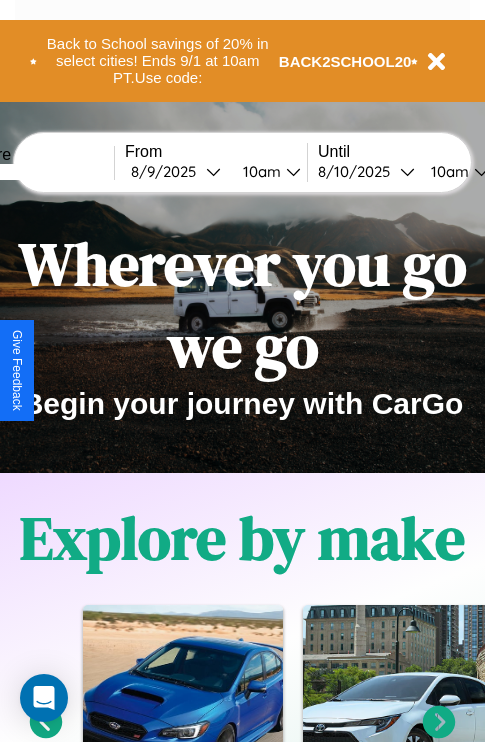 click on "8 / 9 / 2025" at bounding box center [168, 171] 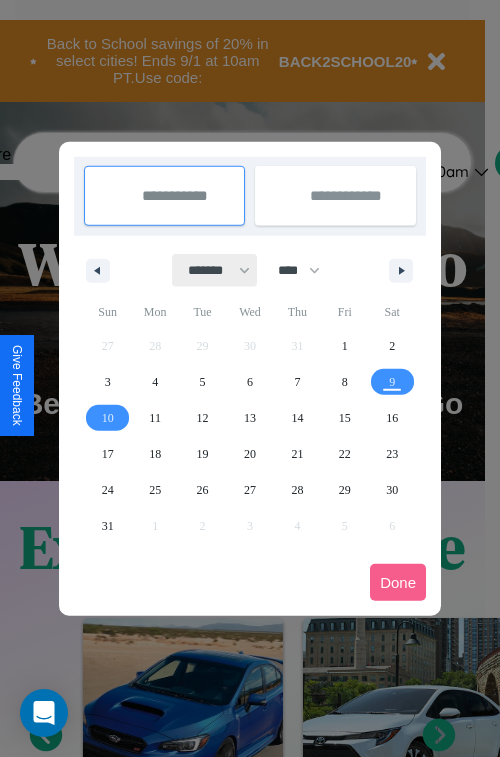 click on "******* ******** ***** ***** *** **** **** ****** ********* ******* ******** ********" at bounding box center [215, 270] 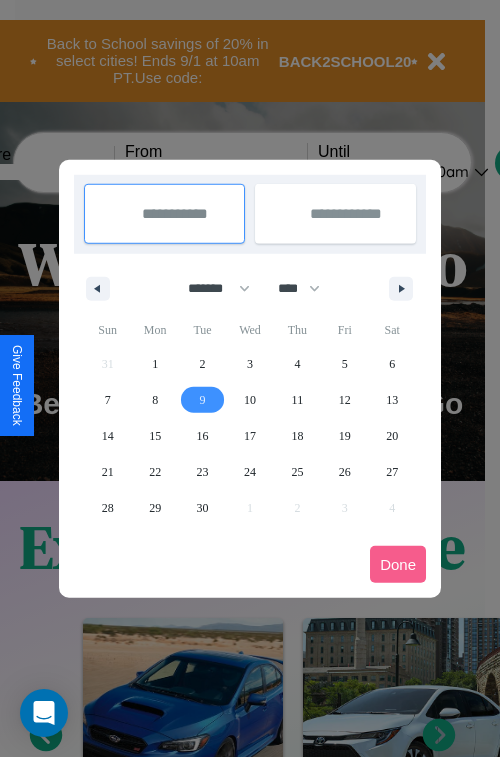 click on "9" at bounding box center [203, 400] 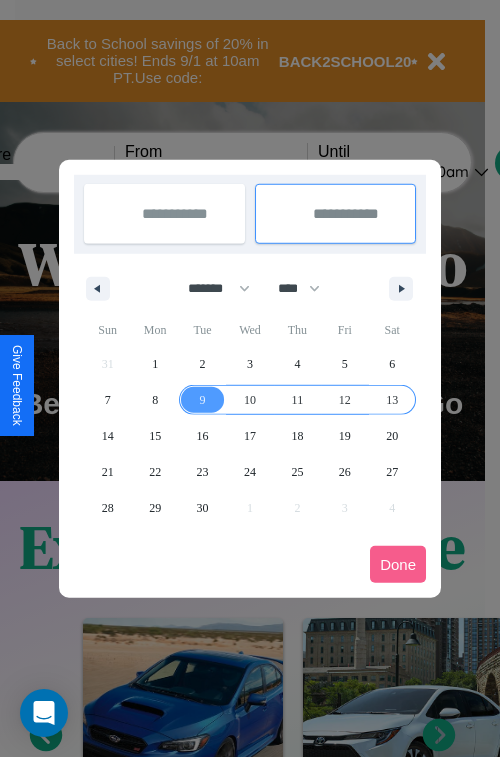 click on "13" at bounding box center [392, 400] 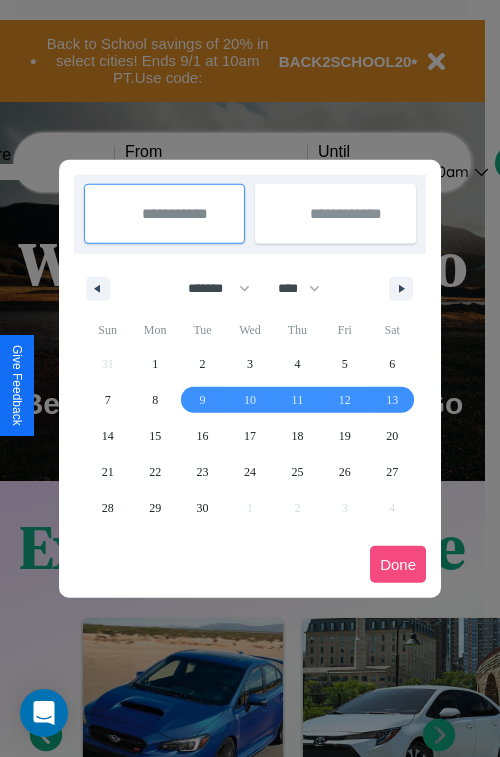 click on "Done" at bounding box center [398, 564] 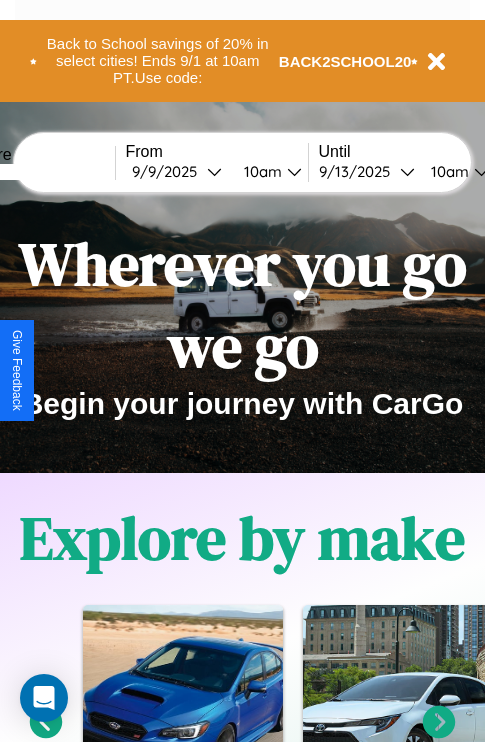 click on "10am" at bounding box center [260, 171] 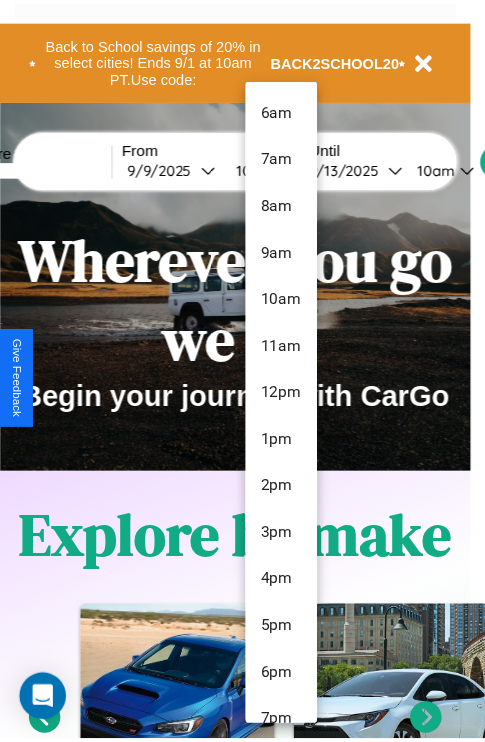scroll, scrollTop: 163, scrollLeft: 0, axis: vertical 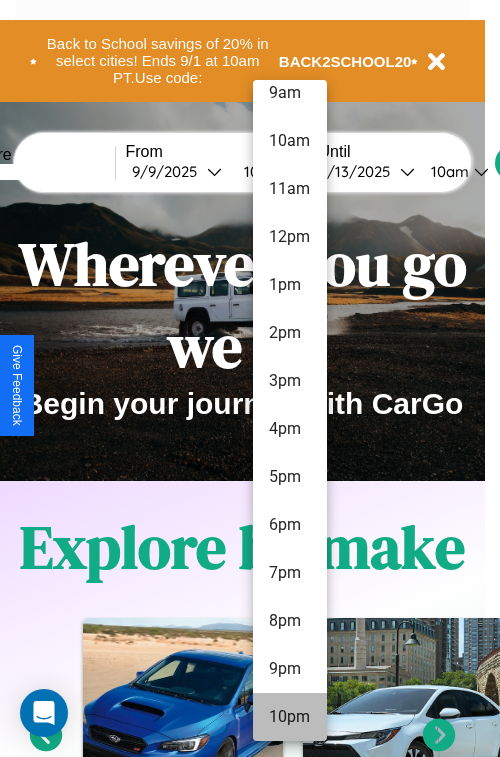 click on "10pm" at bounding box center (290, 717) 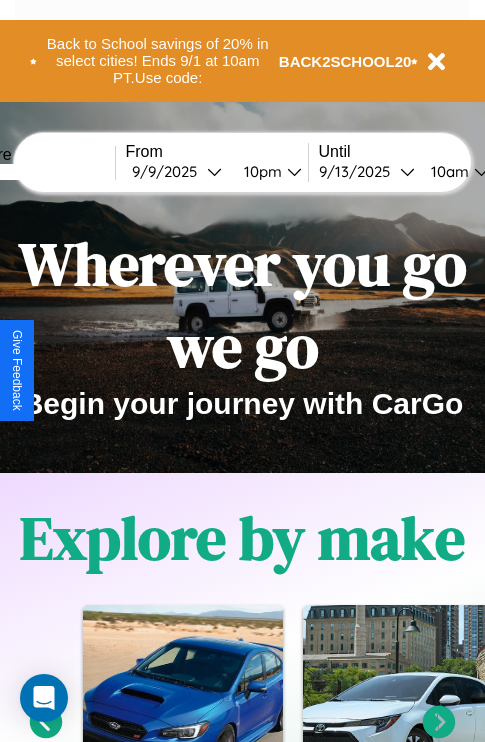click on "10am" at bounding box center (447, 171) 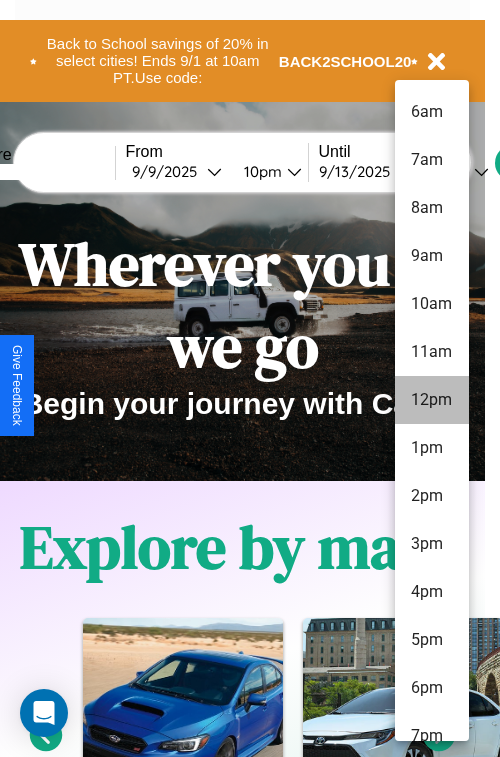 click on "12pm" at bounding box center [432, 400] 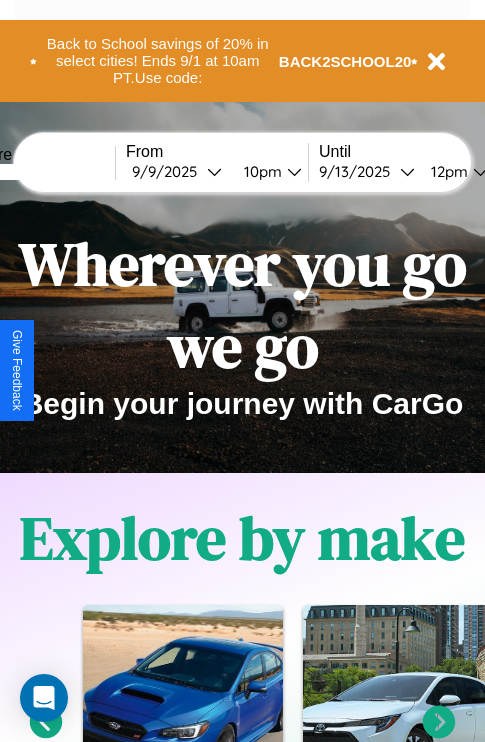 scroll, scrollTop: 0, scrollLeft: 71, axis: horizontal 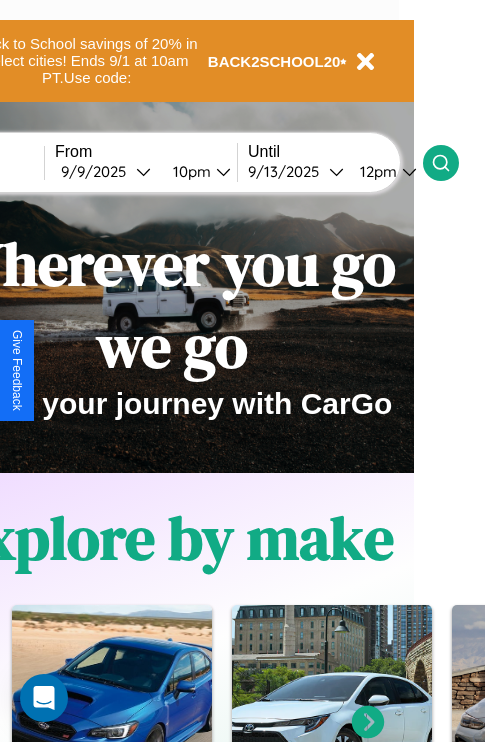click 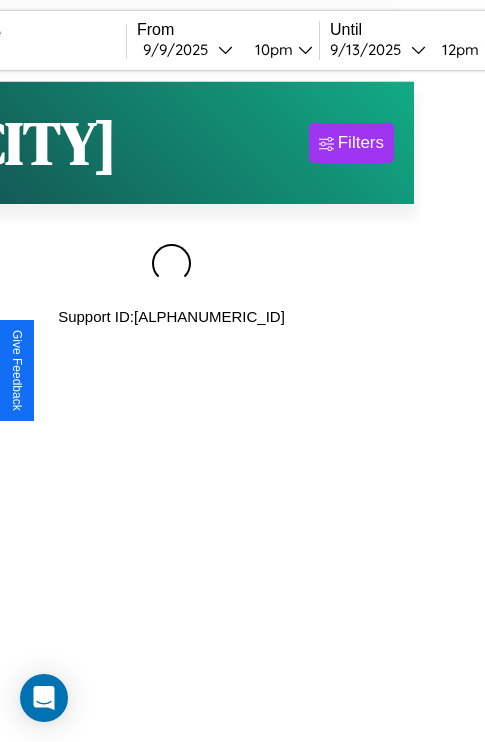 scroll, scrollTop: 0, scrollLeft: 0, axis: both 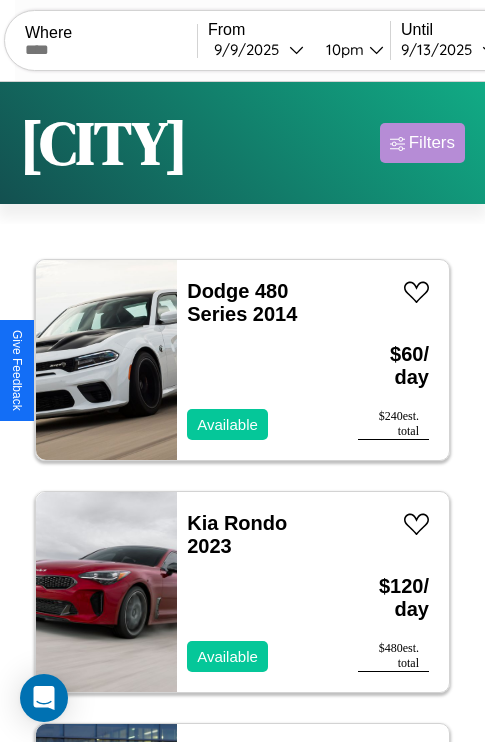 click on "Filters" at bounding box center (432, 143) 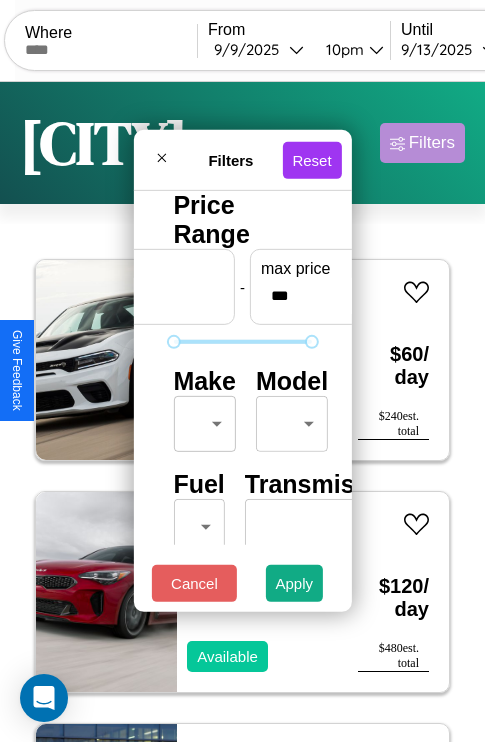 scroll, scrollTop: 162, scrollLeft: 63, axis: both 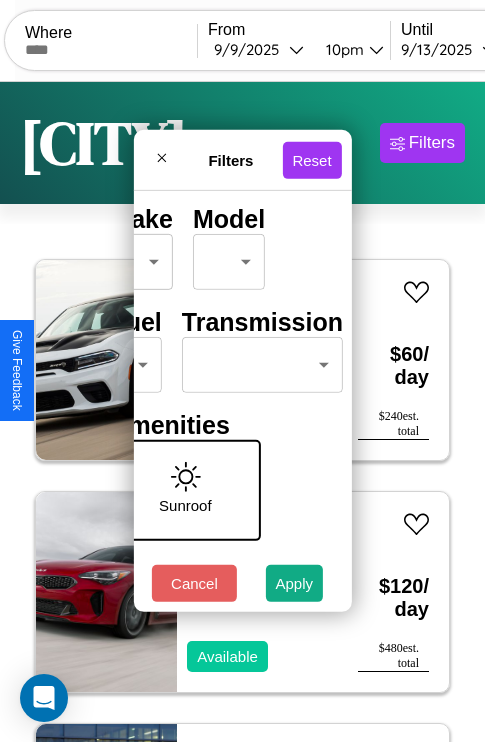 click on "CarGo Where From 9 / 9 / 2025 10pm Until 9 / 13 / 2025 12pm Become a Host Login Sign Up Lisbon Filters 150  cars in this area These cars can be picked up in this city. Dodge   480 Series   2014 Available $ 60  / day $ 240  est. total Kia   Rondo   2023 Available $ 120  / day $ 480  est. total Acura   Integra   2022 Available $ 60  / day $ 240  est. total Land Rover   Discovery Sport   2014 Available $ 40  / day $ 160  est. total Maserati   Levante   2020 Available $ 60  / day $ 240  est. total Hyundai   Pony   2020 Available $ 170  / day $ 680  est. total Bentley   Continental   2014 Available $ 160  / day $ 640  est. total Honda   NC700XDL (NC700X DCT)   2017 Available $ 160  / day $ 640  est. total Honda   VFR800A (INTERCEPTOR)   2016 Available $ 120  / day $ 480  est. total Hummer   H1   2018 Available $ 200  / day $ 800  est. total Jeep   Renegade   2024 Available $ 130  / day $ 520  est. total Bentley   Flying Spur   2014 Available $ 120  / day $ 480  est. total Fiat   500   2021 Available $ 160  / day $" at bounding box center [242, 412] 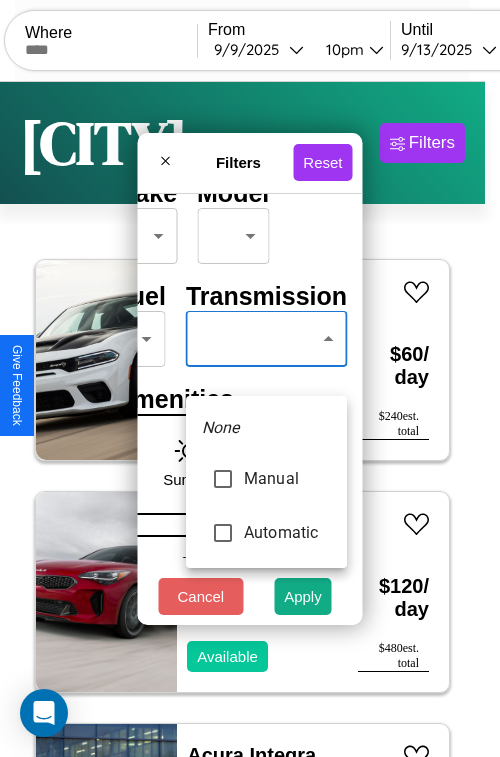 type on "*********" 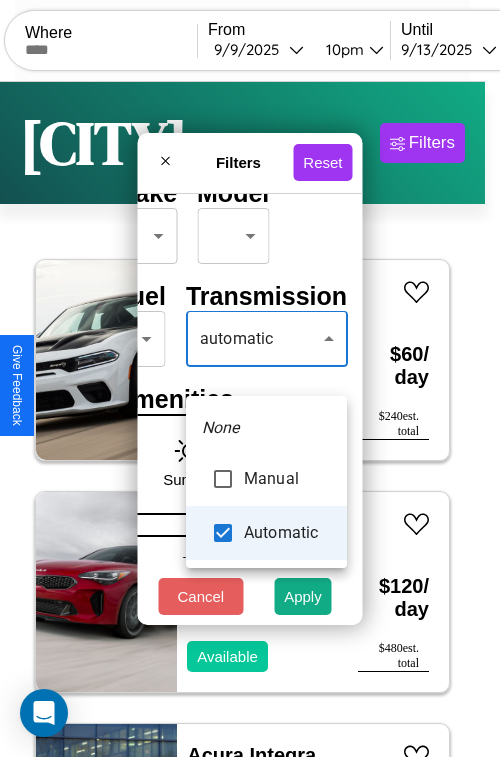 click at bounding box center (250, 378) 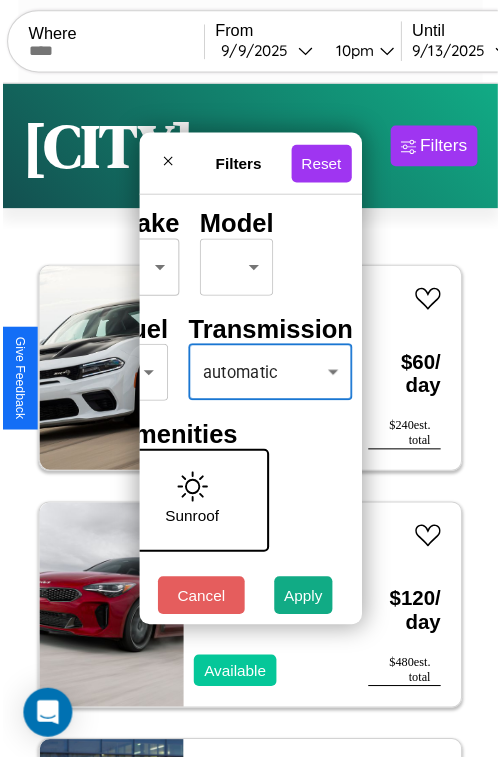 scroll, scrollTop: 59, scrollLeft: 40, axis: both 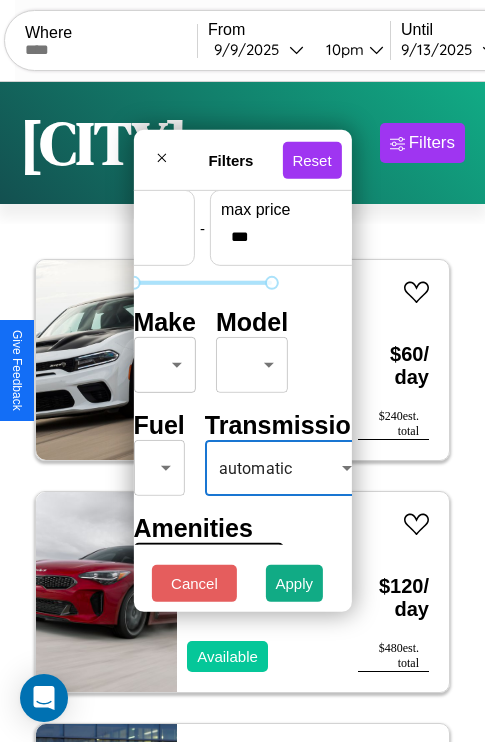 click on "CarGo Where From 9 / 9 / 2025 10pm Until 9 / 13 / 2025 12pm Become a Host Login Sign Up Lisbon Filters 150  cars in this area These cars can be picked up in this city. Dodge   480 Series   2014 Available $ 60  / day $ 240  est. total Kia   Rondo   2023 Available $ 120  / day $ 480  est. total Acura   Integra   2022 Available $ 60  / day $ 240  est. total Land Rover   Discovery Sport   2014 Available $ 40  / day $ 160  est. total Maserati   Levante   2020 Available $ 60  / day $ 240  est. total Hyundai   Pony   2020 Available $ 170  / day $ 680  est. total Bentley   Continental   2014 Available $ 160  / day $ 640  est. total Honda   NC700XDL (NC700X DCT)   2017 Available $ 160  / day $ 640  est. total Honda   VFR800A (INTERCEPTOR)   2016 Available $ 120  / day $ 480  est. total Hummer   H1   2018 Available $ 200  / day $ 800  est. total Jeep   Renegade   2024 Available $ 130  / day $ 520  est. total Bentley   Flying Spur   2014 Available $ 120  / day $ 480  est. total Fiat   500   2021 Available $ 160  / day $" at bounding box center [242, 412] 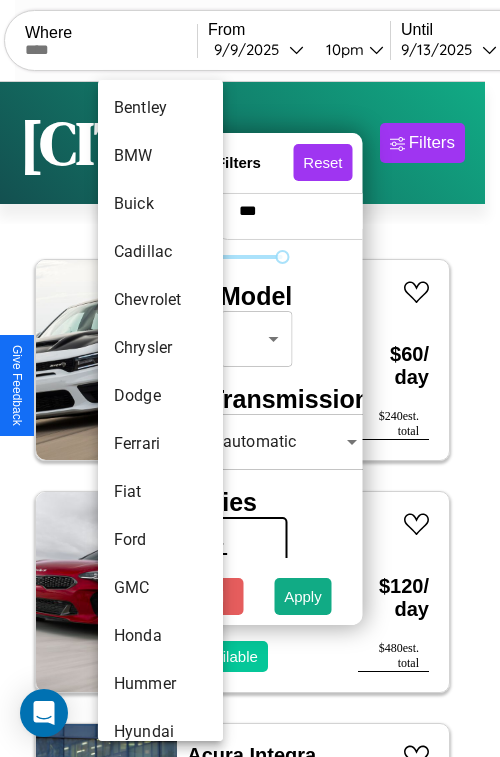 scroll, scrollTop: 518, scrollLeft: 0, axis: vertical 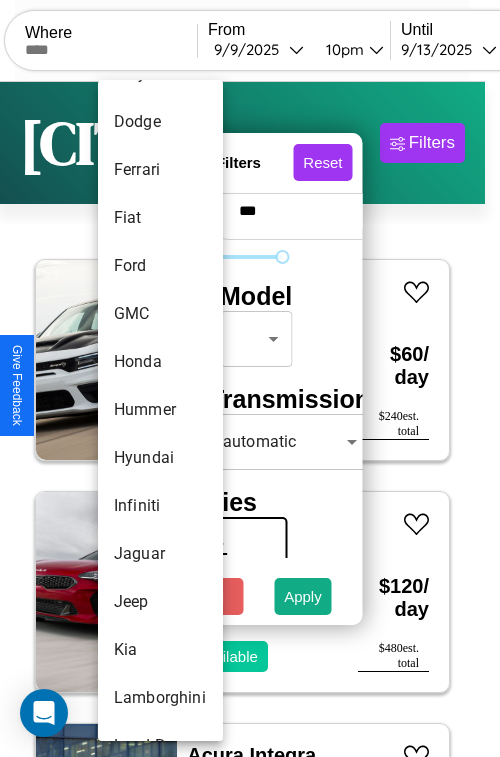 click on "Hummer" at bounding box center [160, 410] 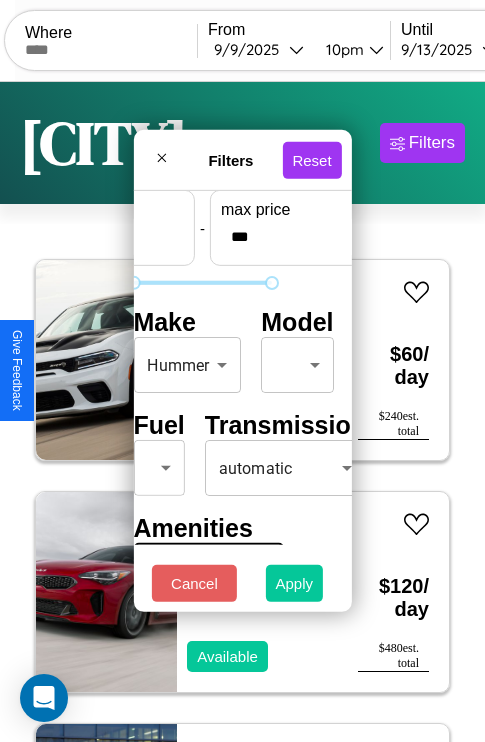 click on "Apply" at bounding box center (295, 583) 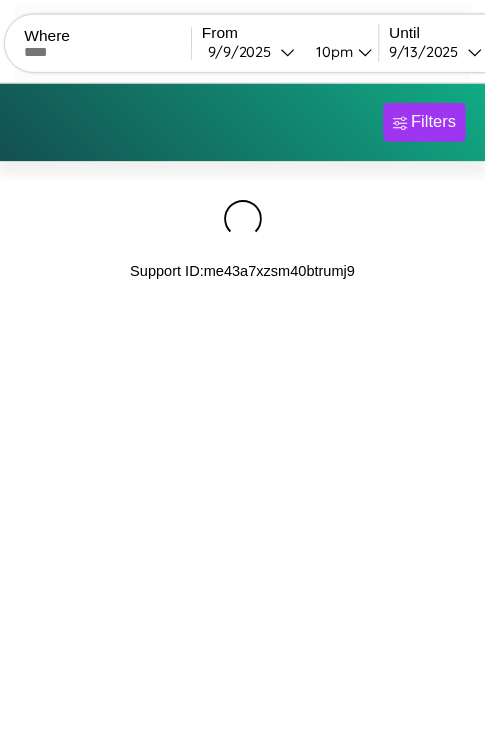 scroll, scrollTop: 0, scrollLeft: 0, axis: both 